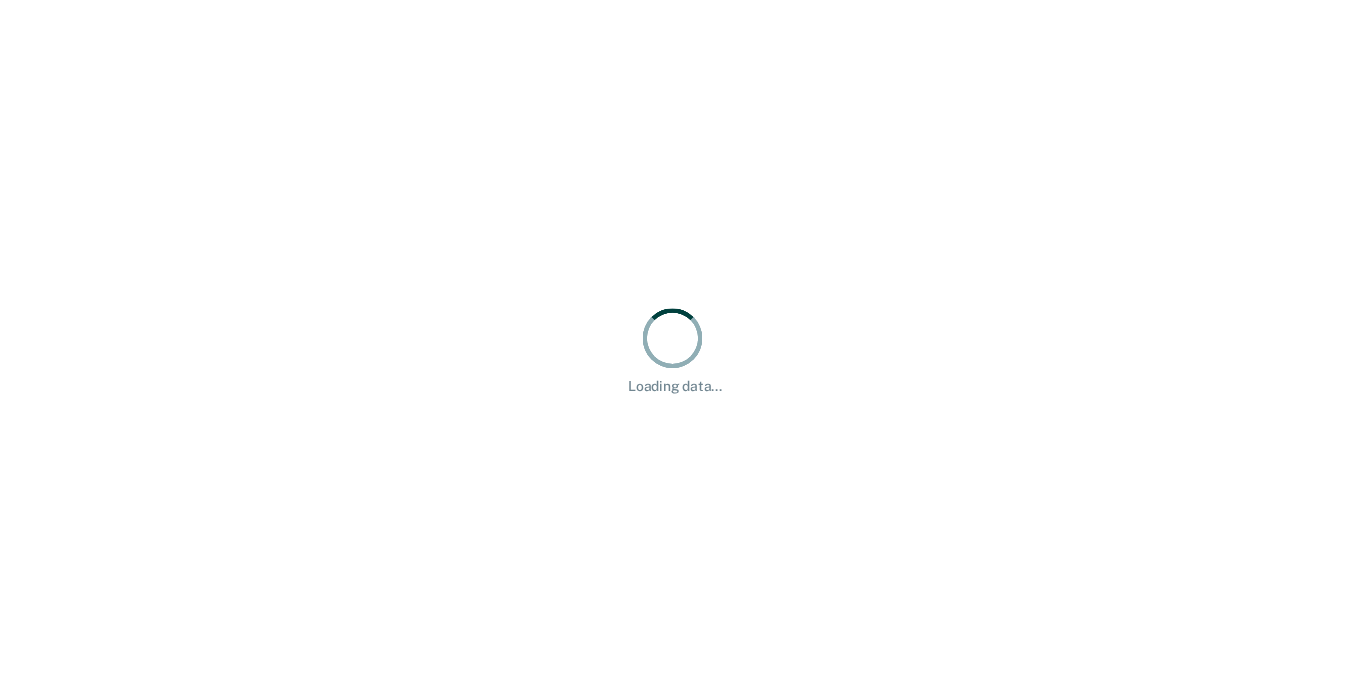 scroll, scrollTop: 0, scrollLeft: 0, axis: both 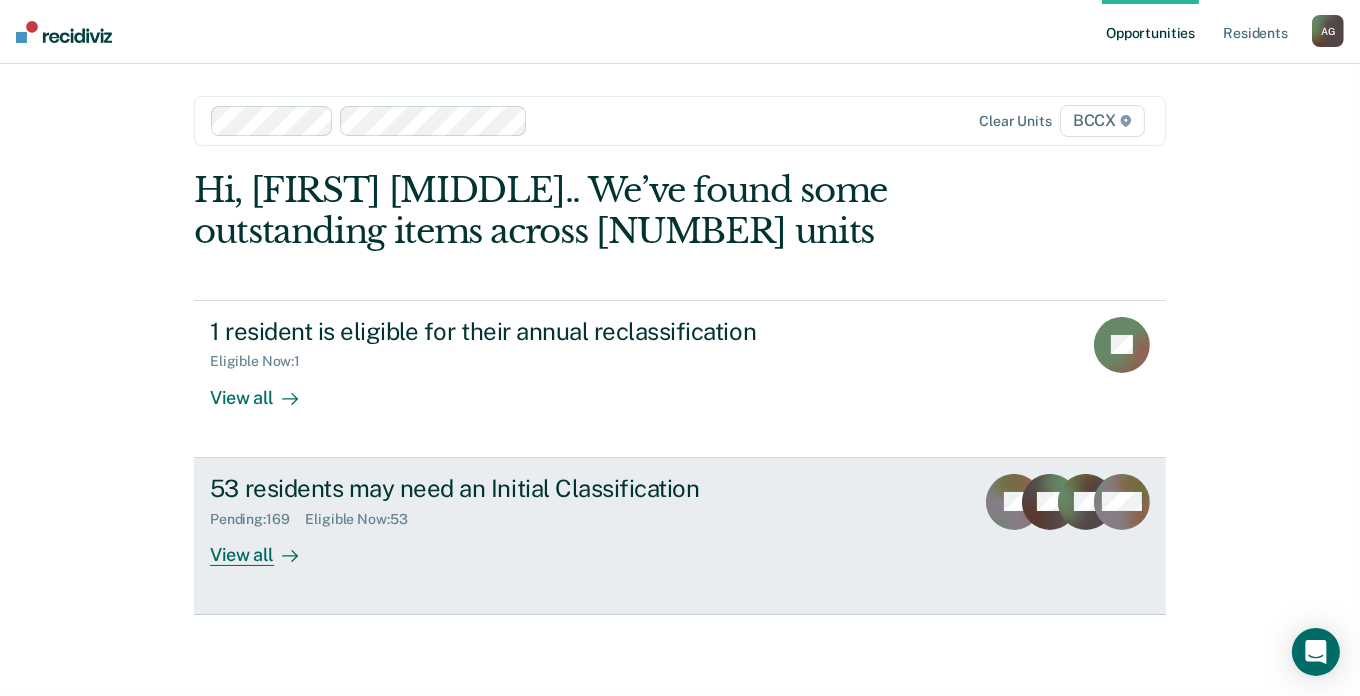click on "53  residents may need an Initial Classification" at bounding box center [561, 488] 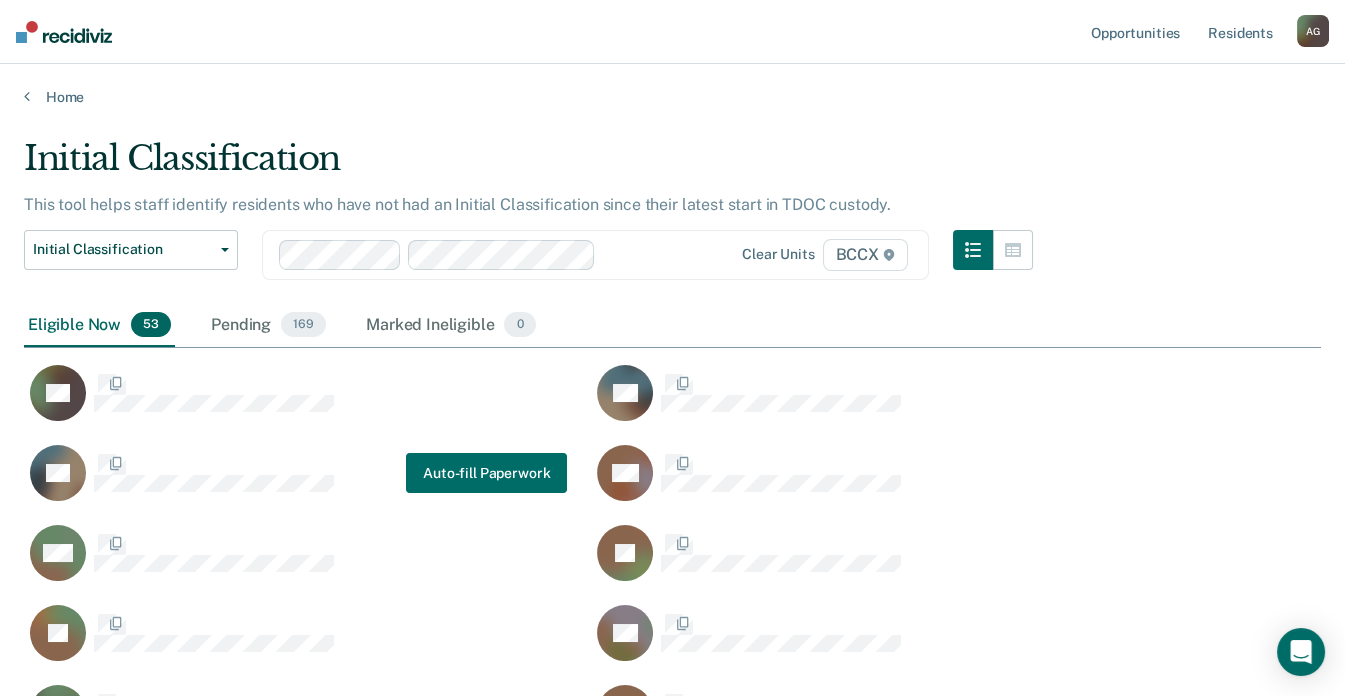 scroll, scrollTop: 15, scrollLeft: 15, axis: both 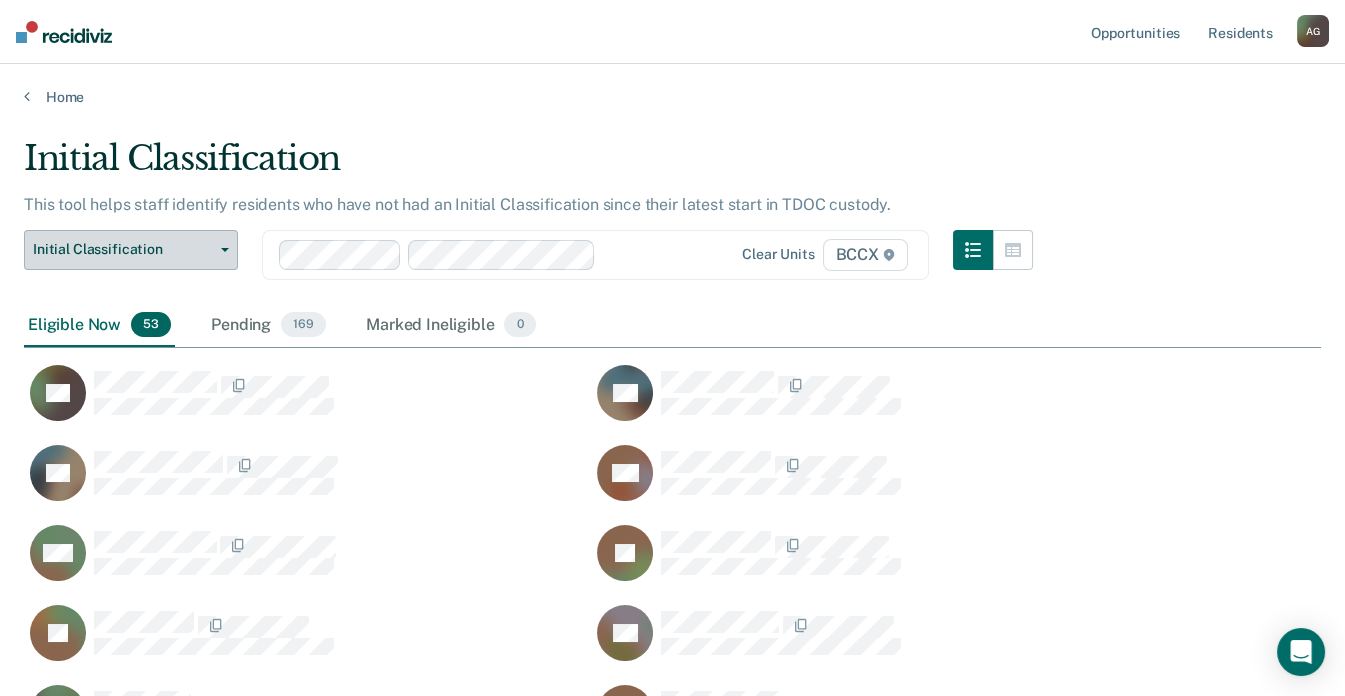 click on "Initial Classification" at bounding box center (131, 250) 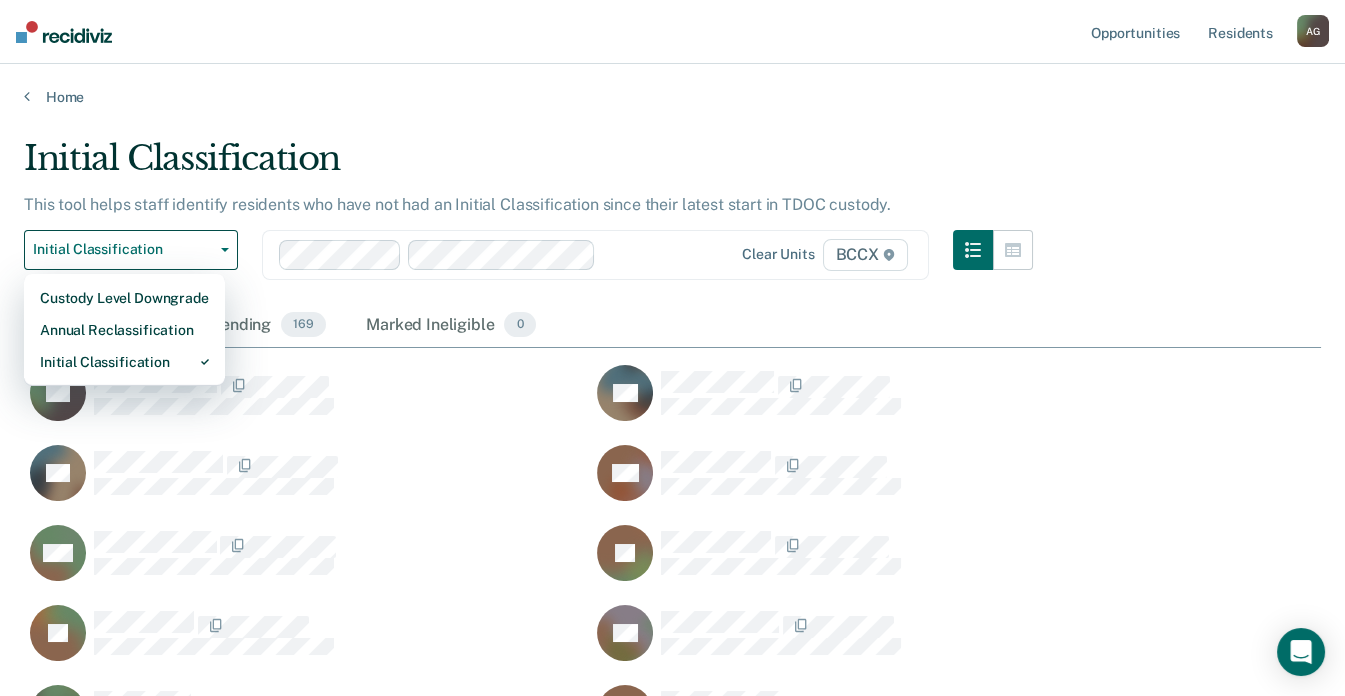 click on "Initial Classification" at bounding box center (528, 166) 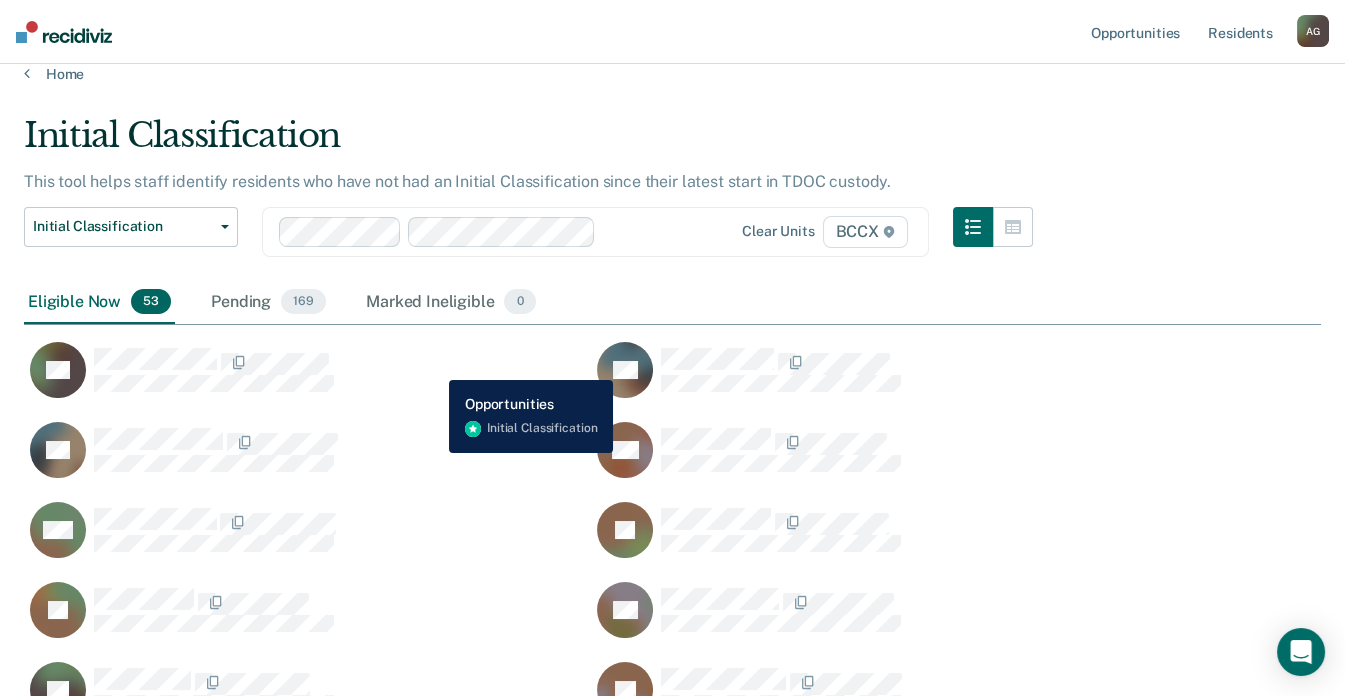 scroll, scrollTop: 0, scrollLeft: 0, axis: both 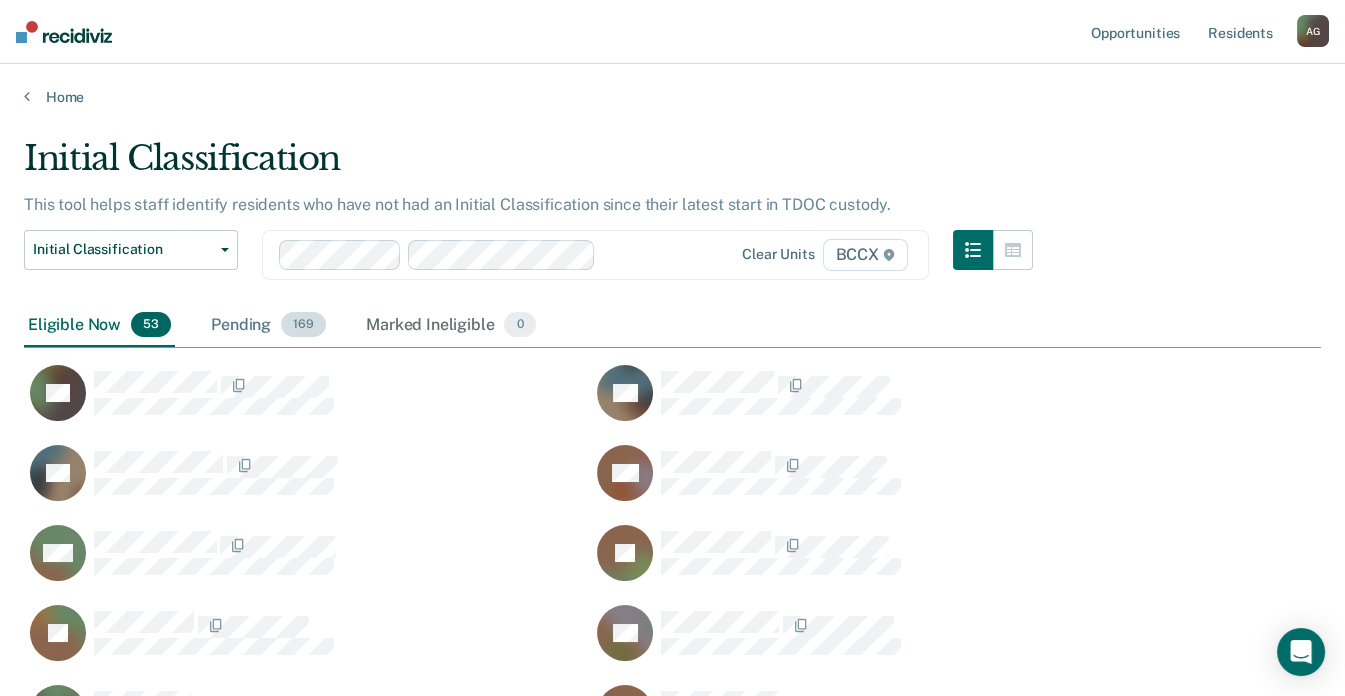 click on "Pending 169" at bounding box center [268, 326] 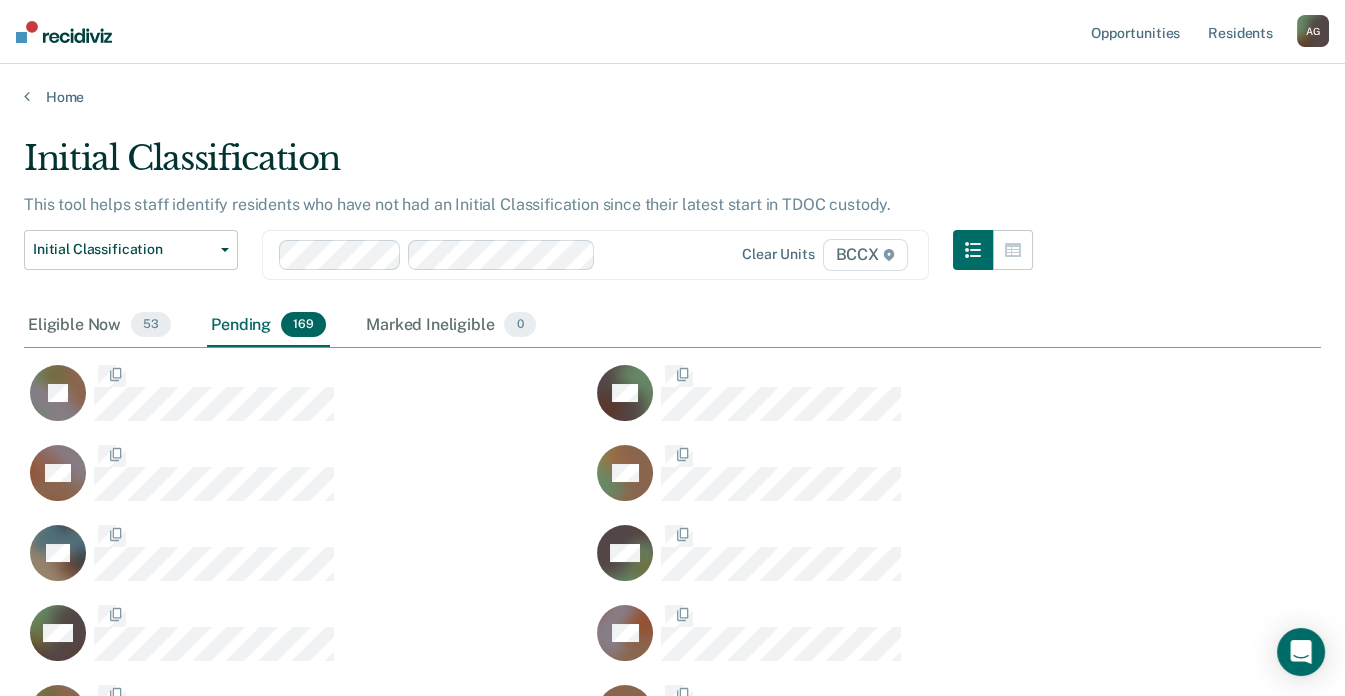 scroll, scrollTop: 16, scrollLeft: 15, axis: both 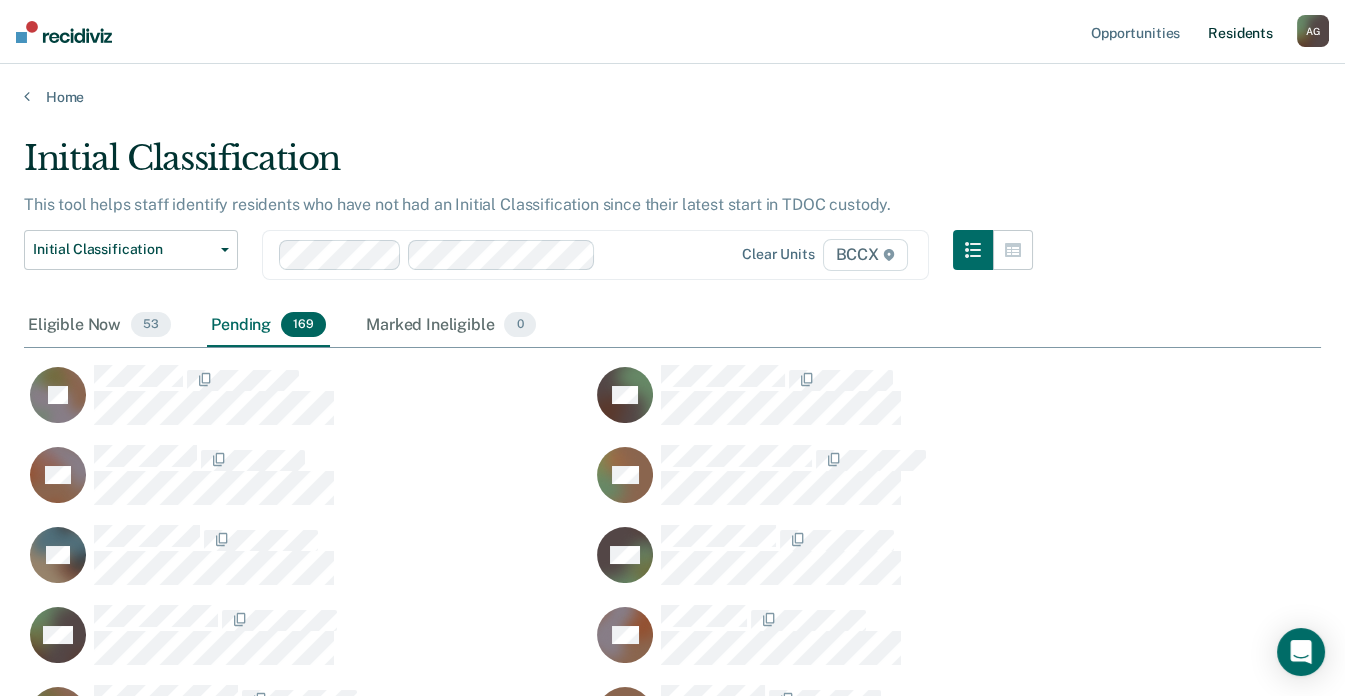 click on "Resident s" at bounding box center [1240, 32] 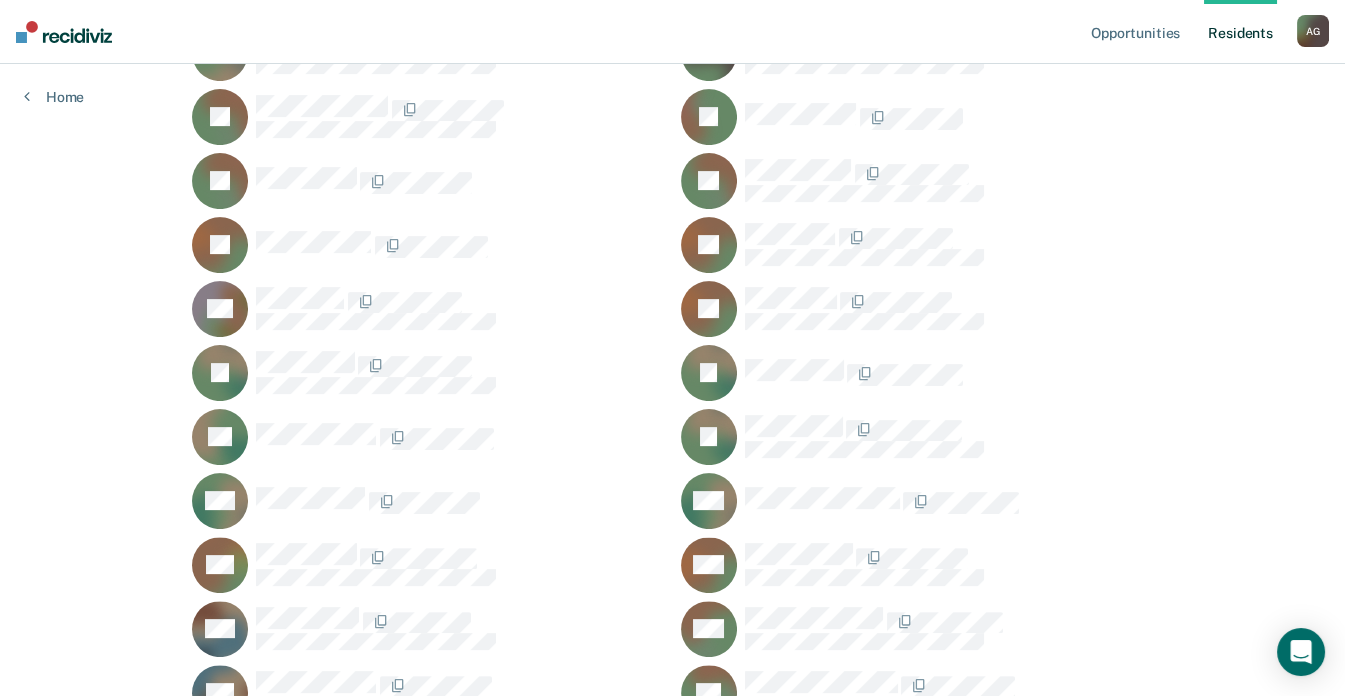 scroll, scrollTop: 1800, scrollLeft: 0, axis: vertical 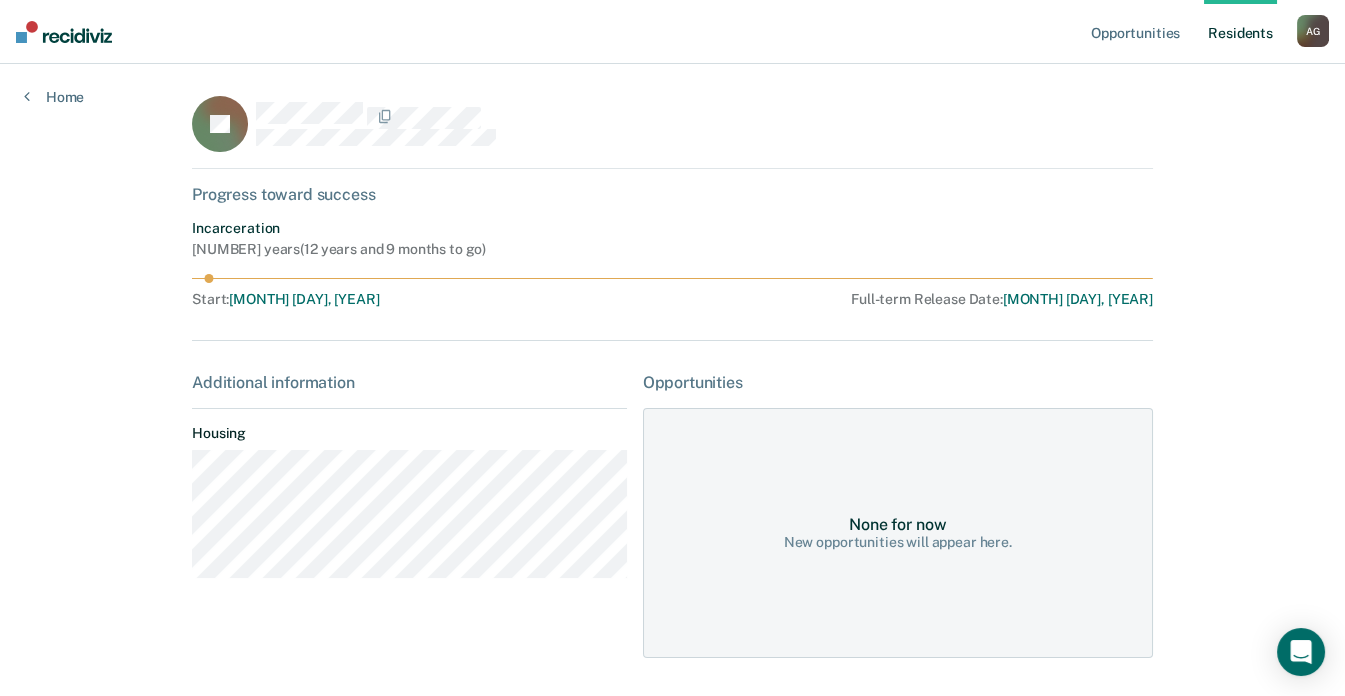 click 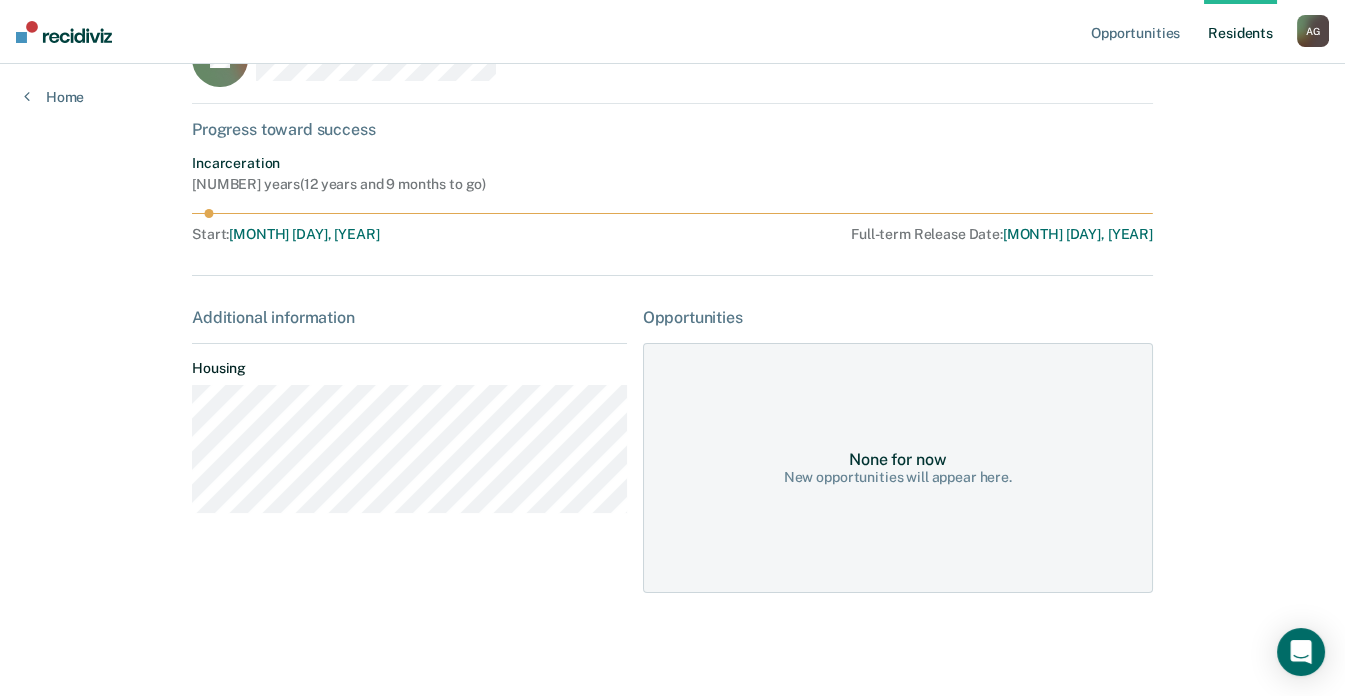click on "None for now New opportunities will appear here." at bounding box center [898, 468] 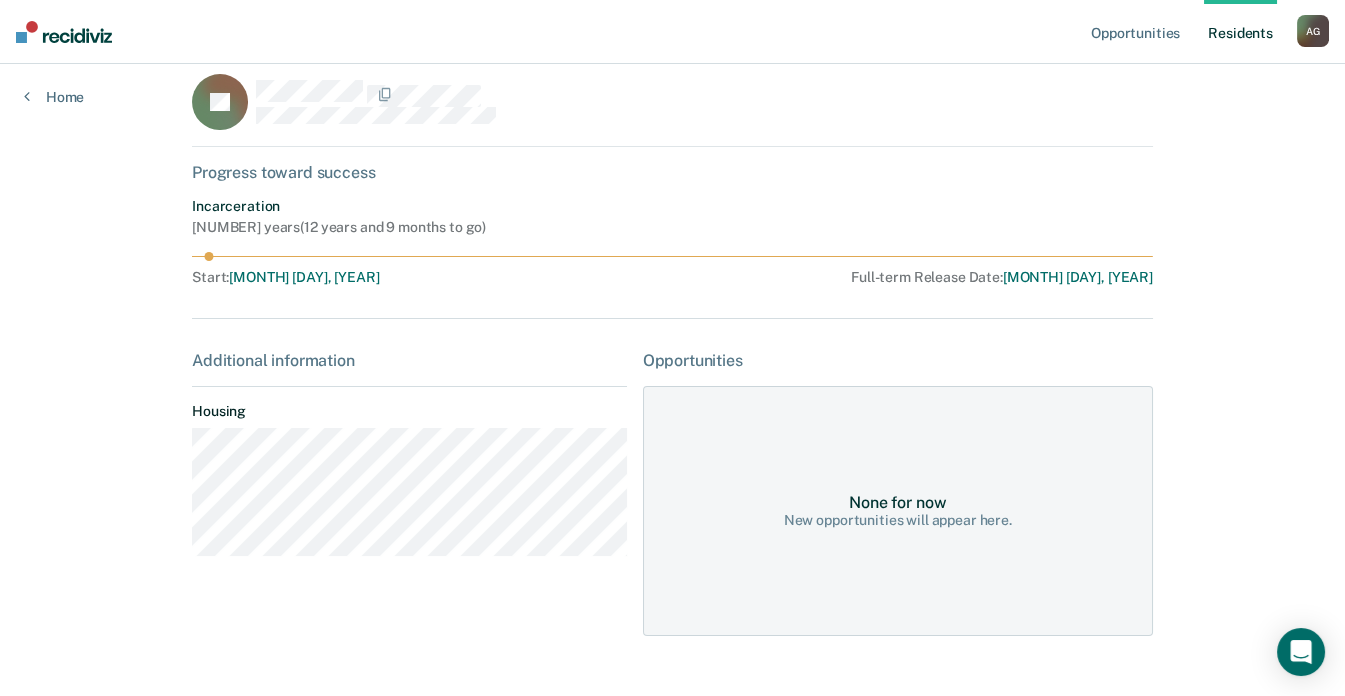 scroll, scrollTop: 0, scrollLeft: 0, axis: both 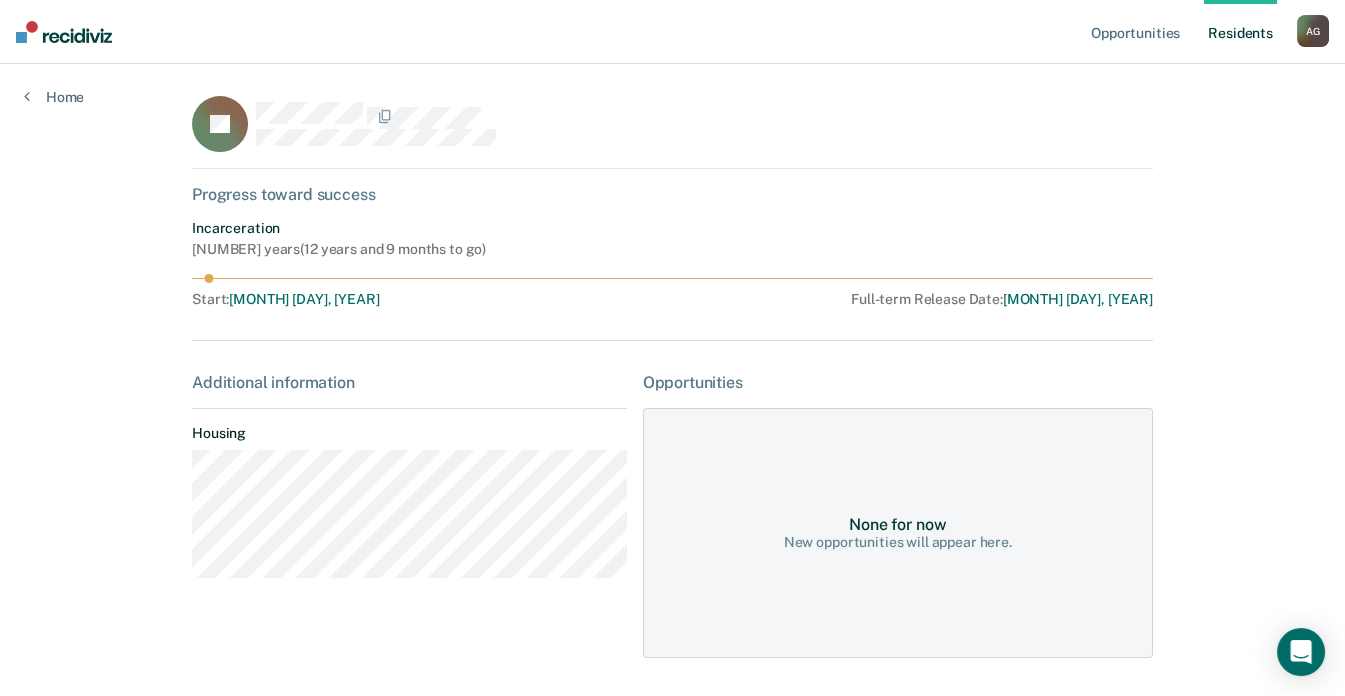 click 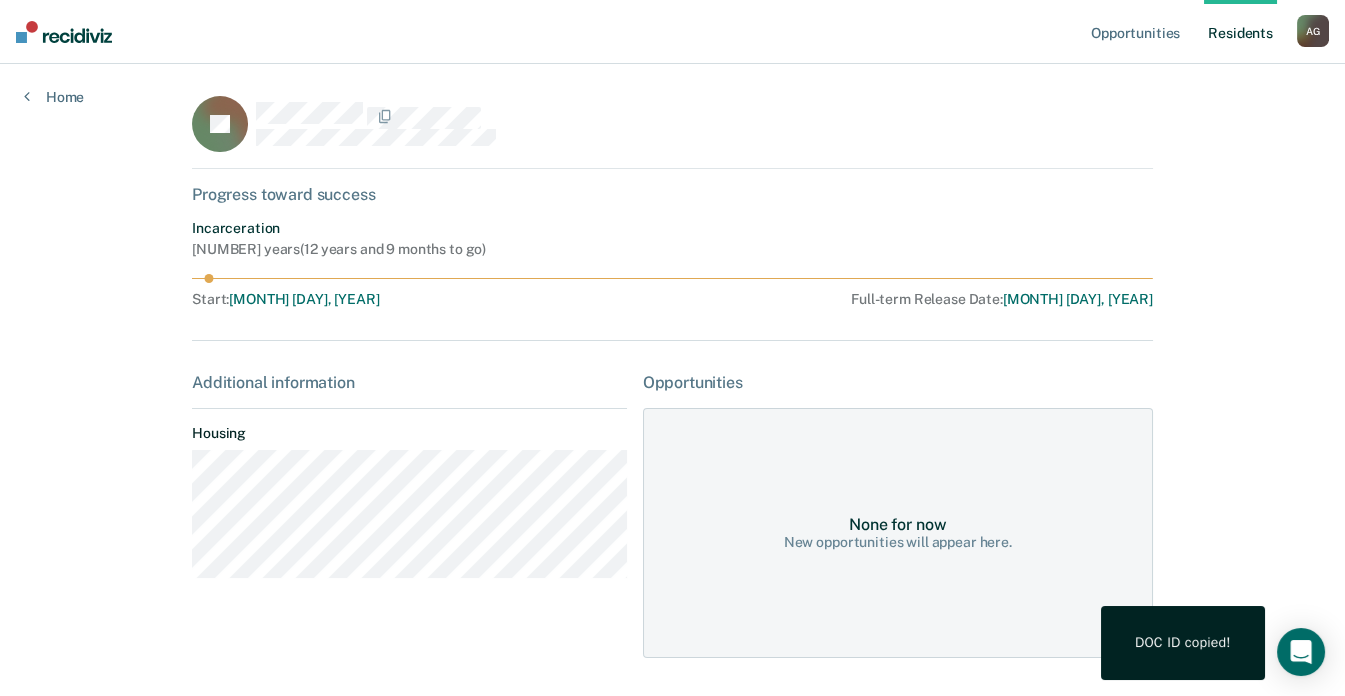 click on "DOC ID copied!" at bounding box center (1183, 643) 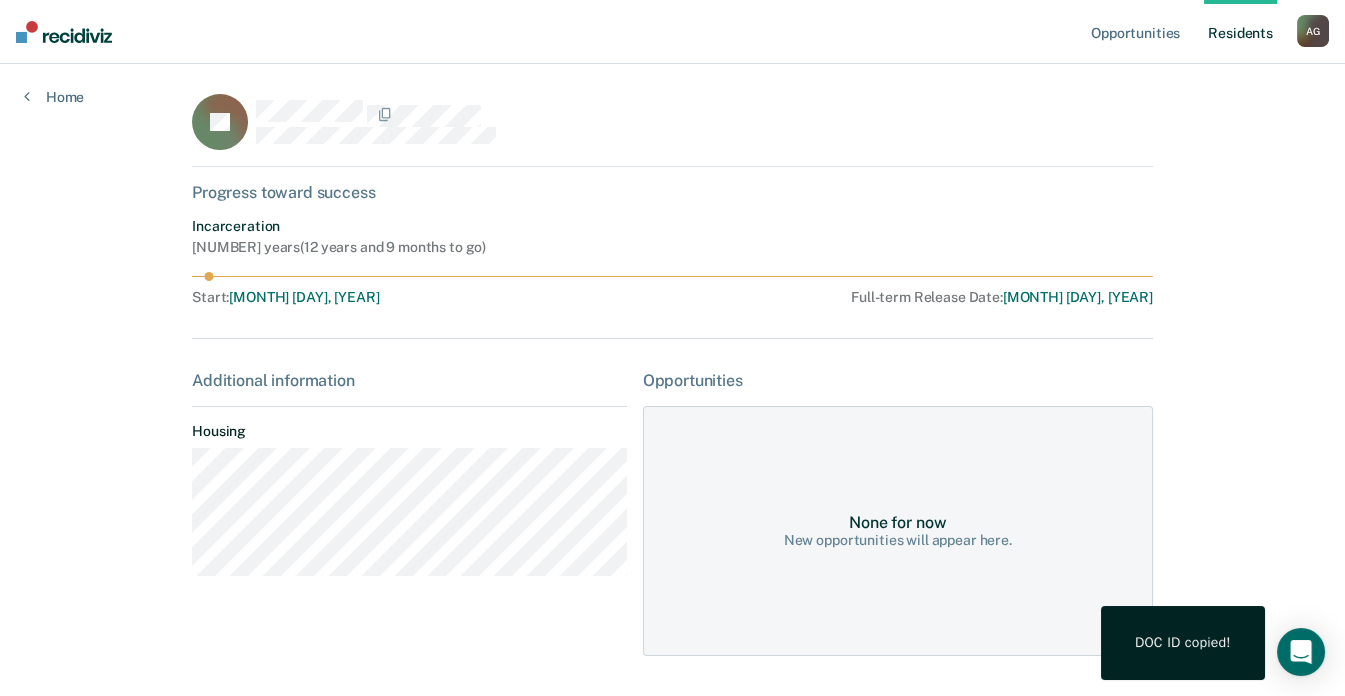 scroll, scrollTop: 0, scrollLeft: 0, axis: both 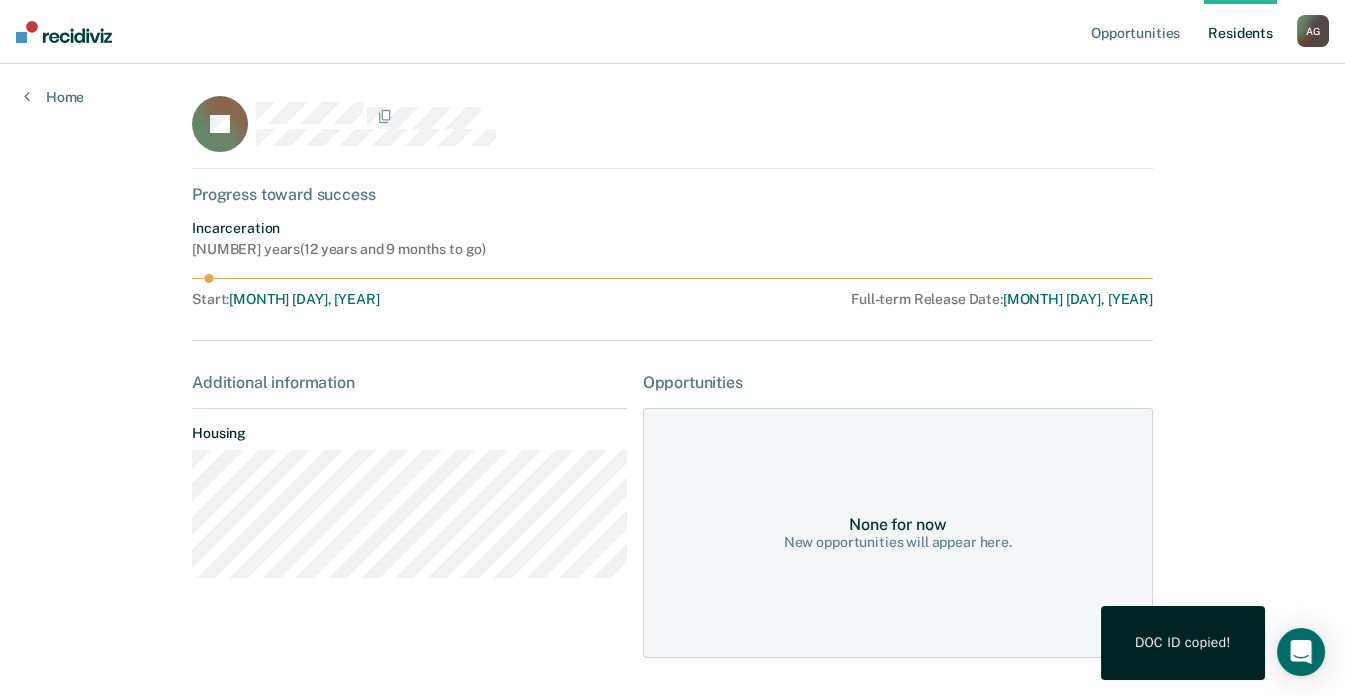 click 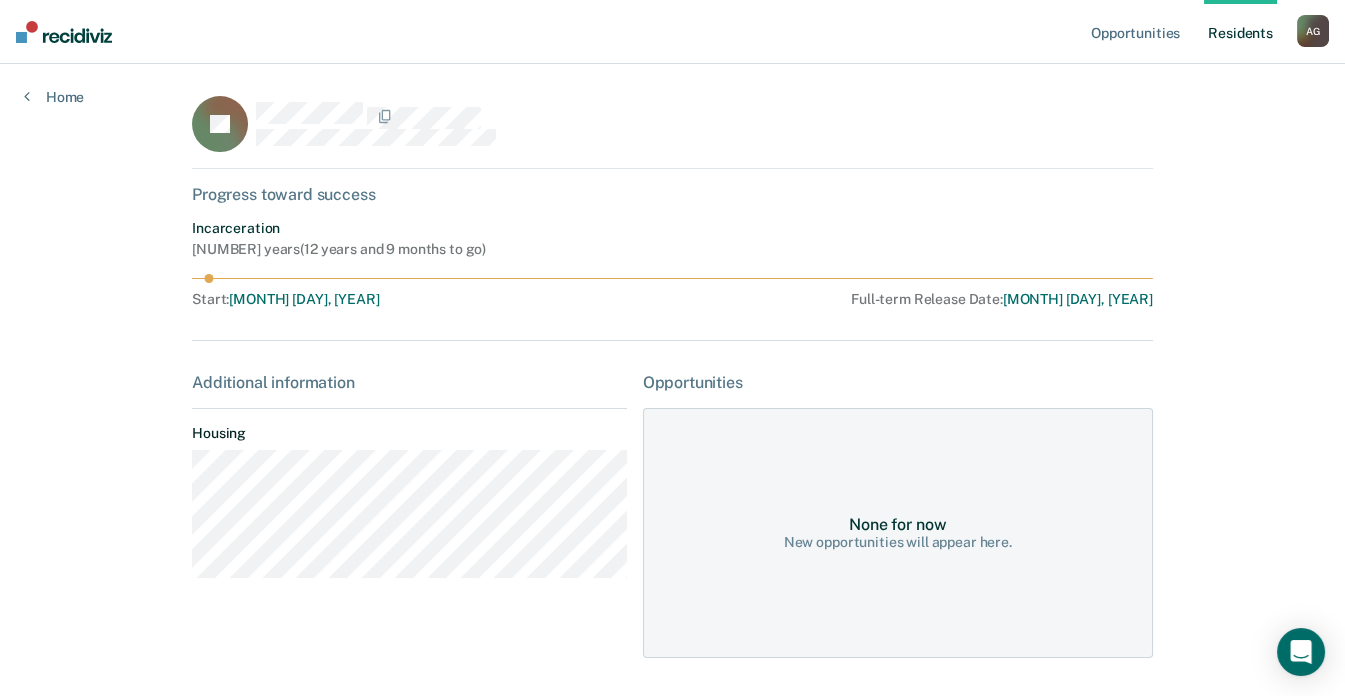 click on "Progress toward success" at bounding box center [672, 194] 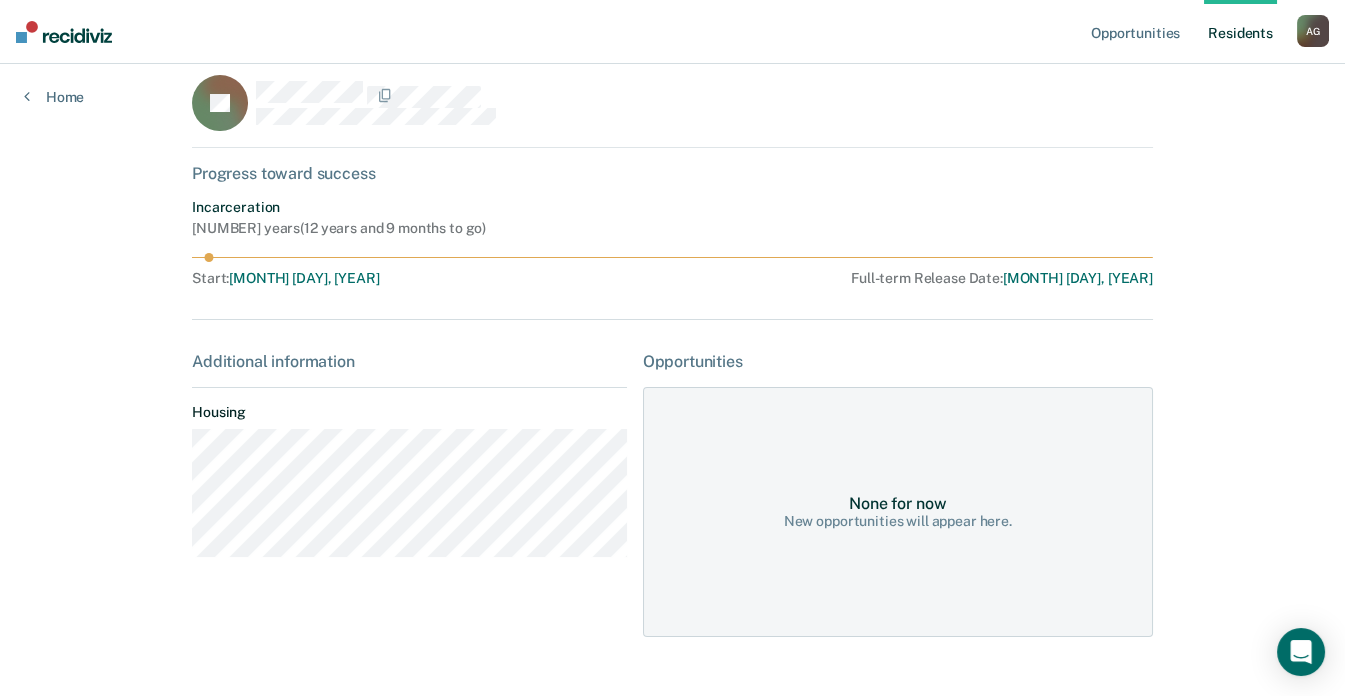 scroll, scrollTop: 0, scrollLeft: 0, axis: both 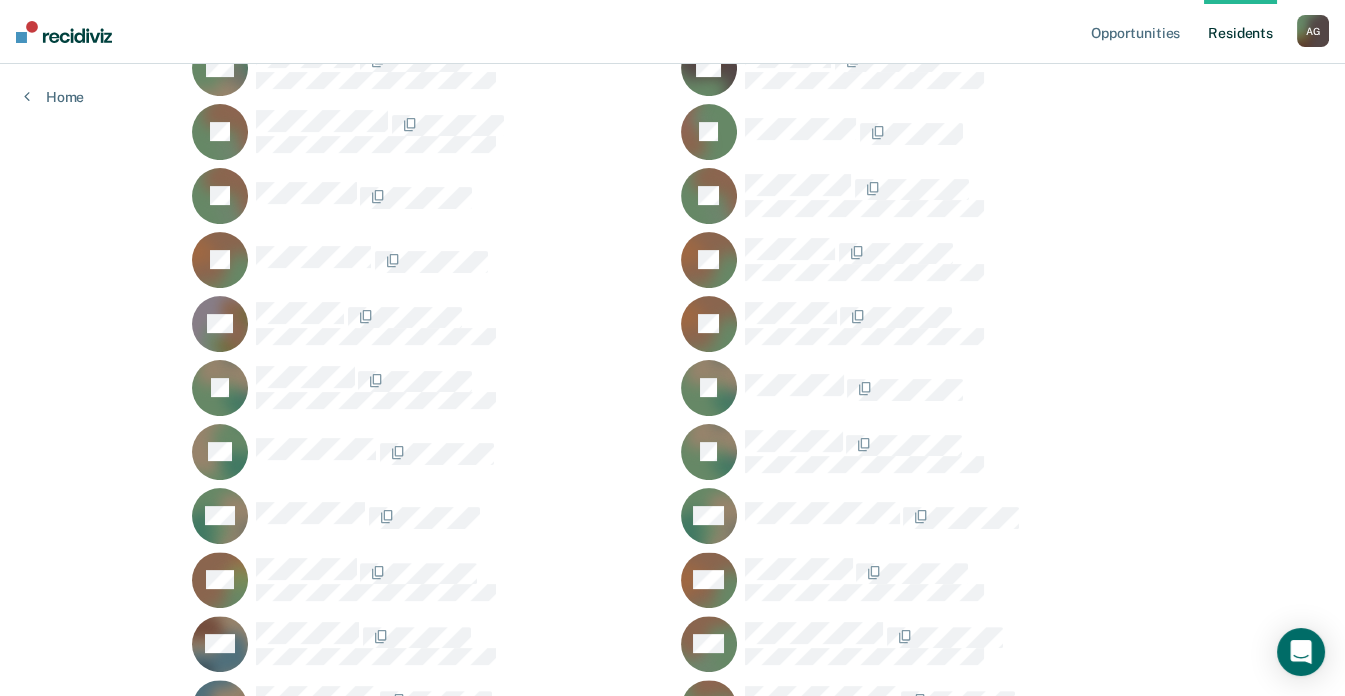 click 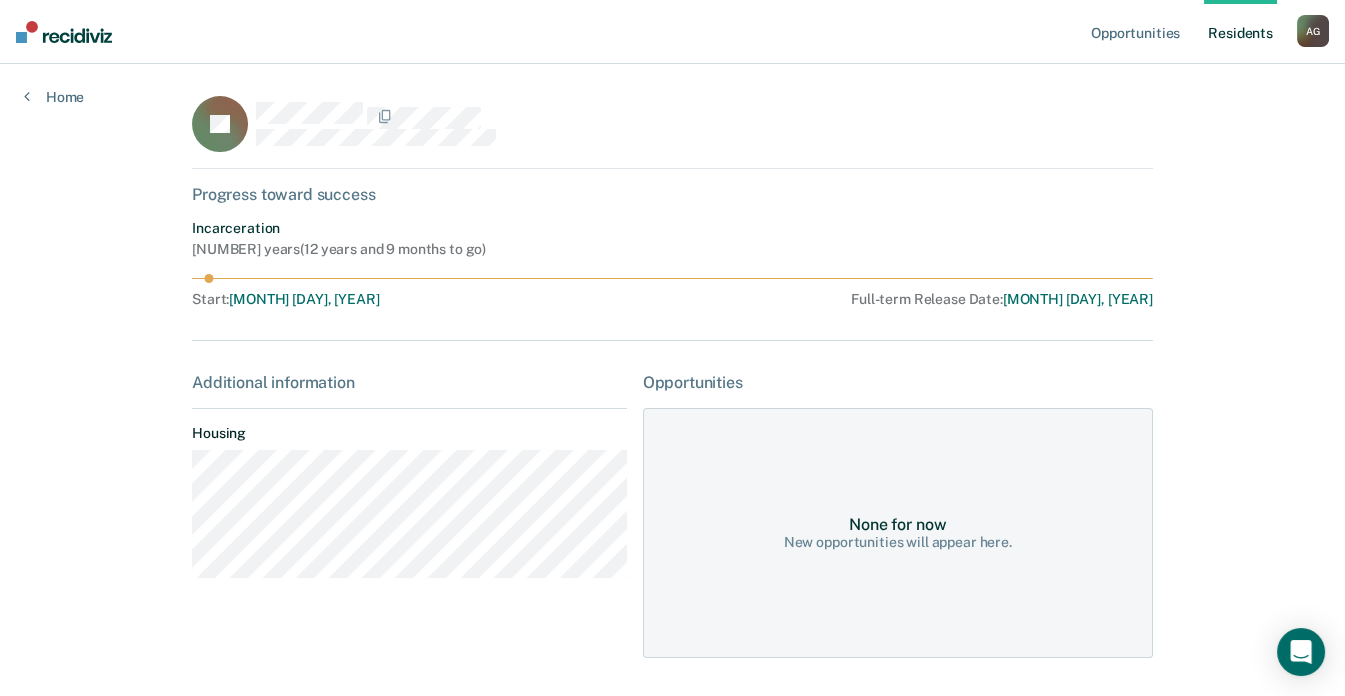 scroll, scrollTop: 0, scrollLeft: 0, axis: both 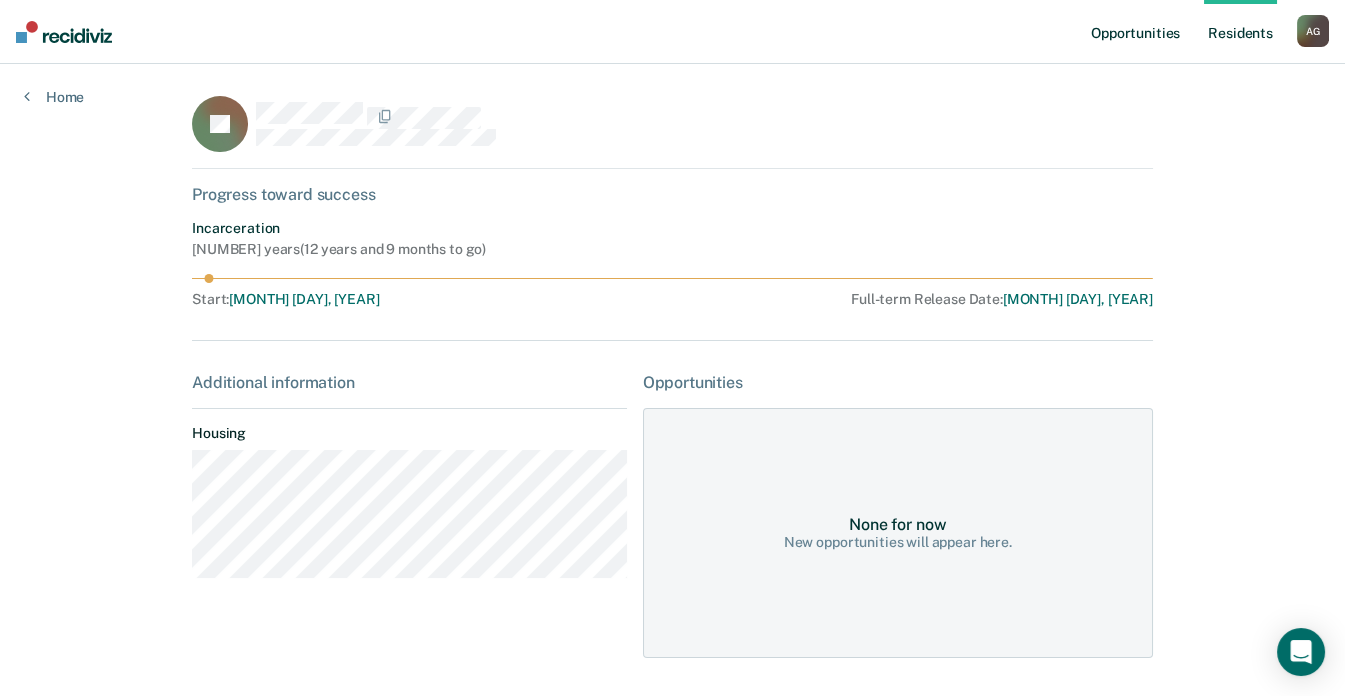 click on "Opportunities" at bounding box center (1135, 32) 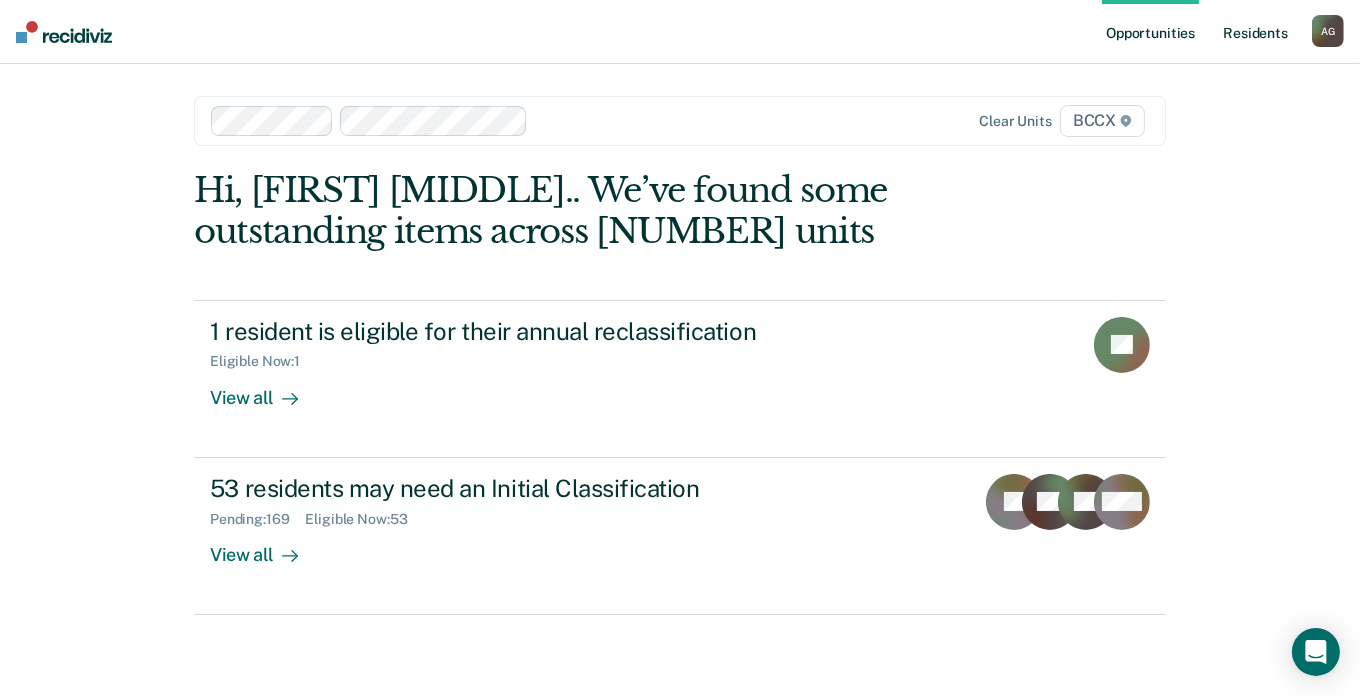 click on "Resident s" at bounding box center [1255, 32] 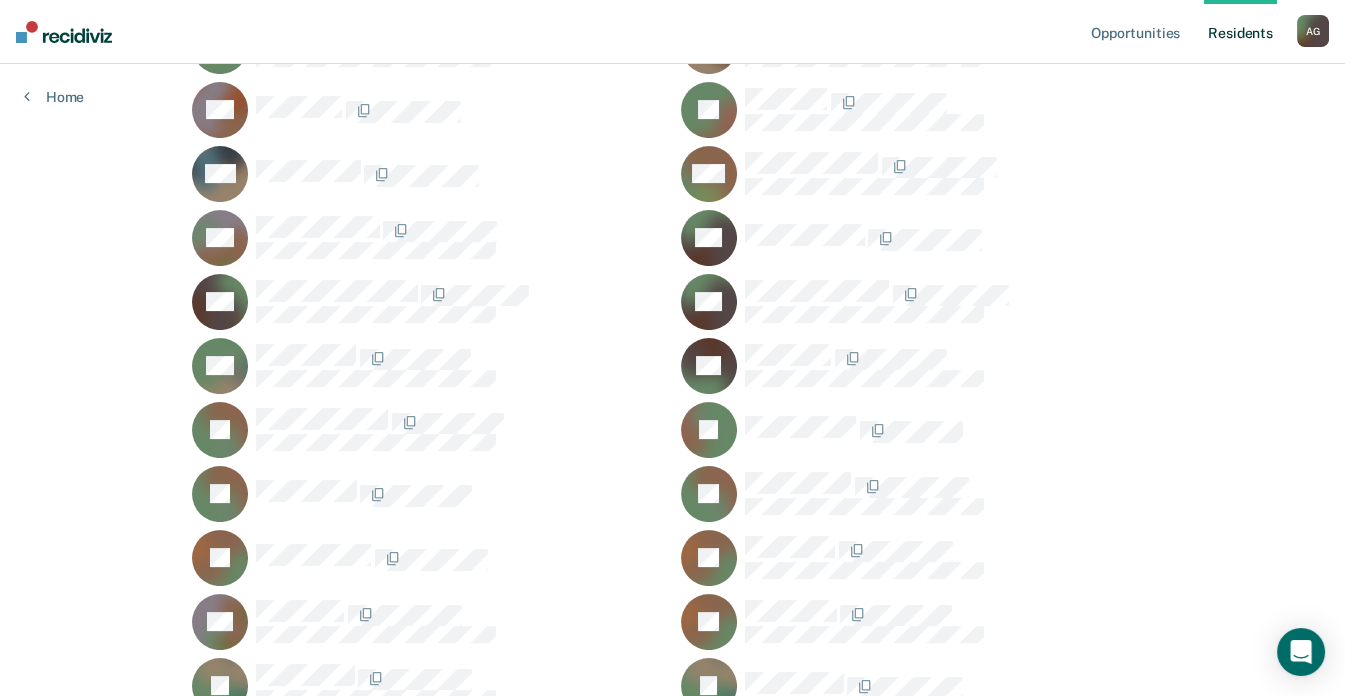 scroll, scrollTop: 1700, scrollLeft: 0, axis: vertical 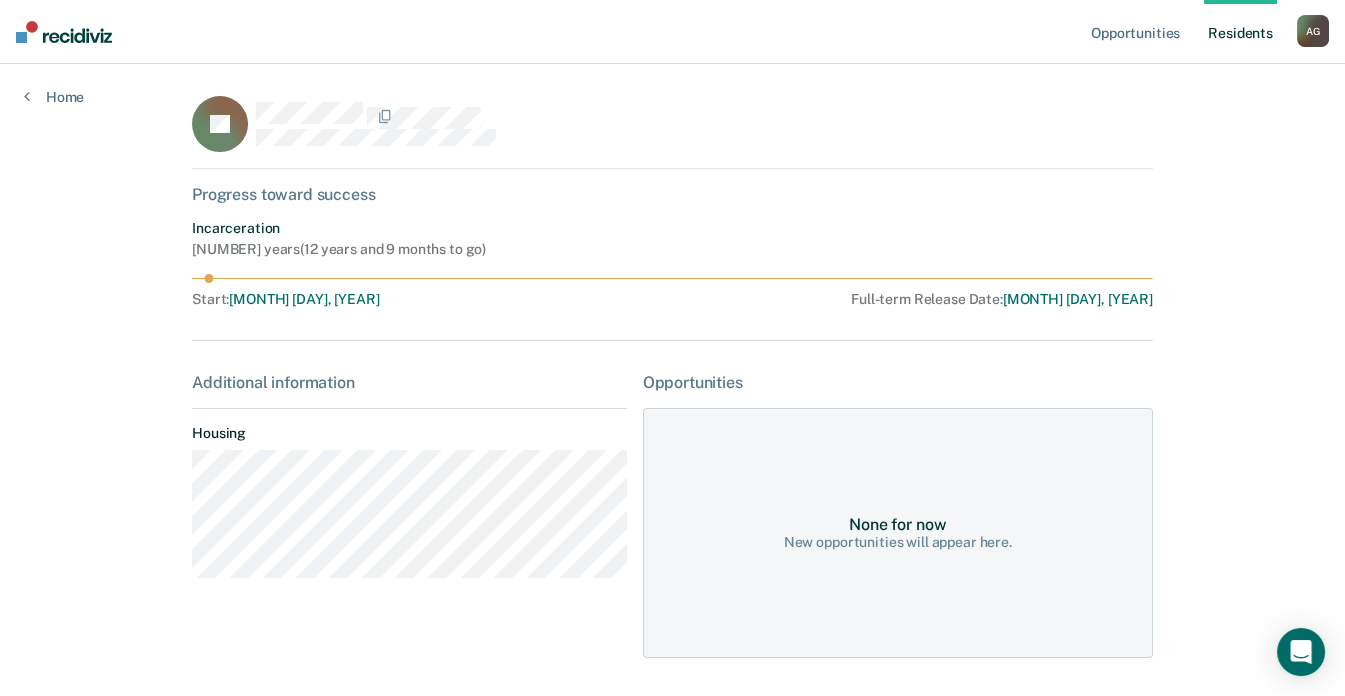 click on "Progress toward success" at bounding box center (672, 194) 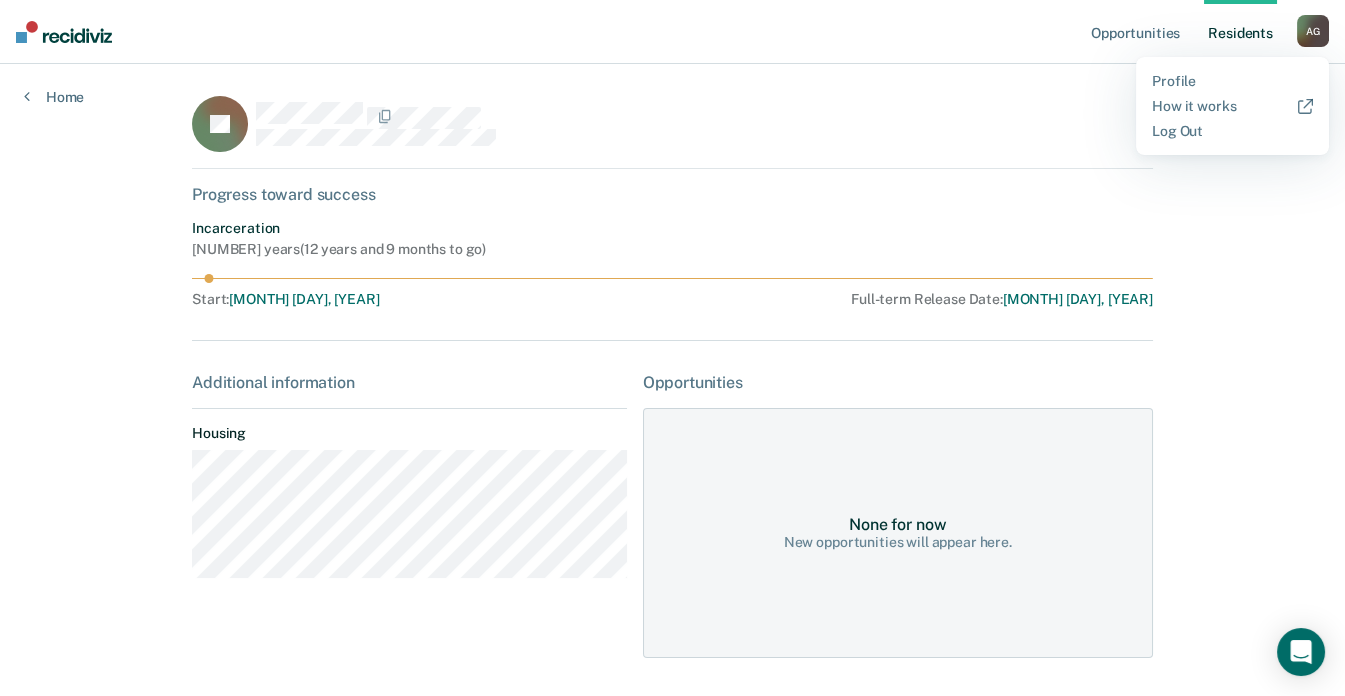 click on "Resident s" at bounding box center [1240, 32] 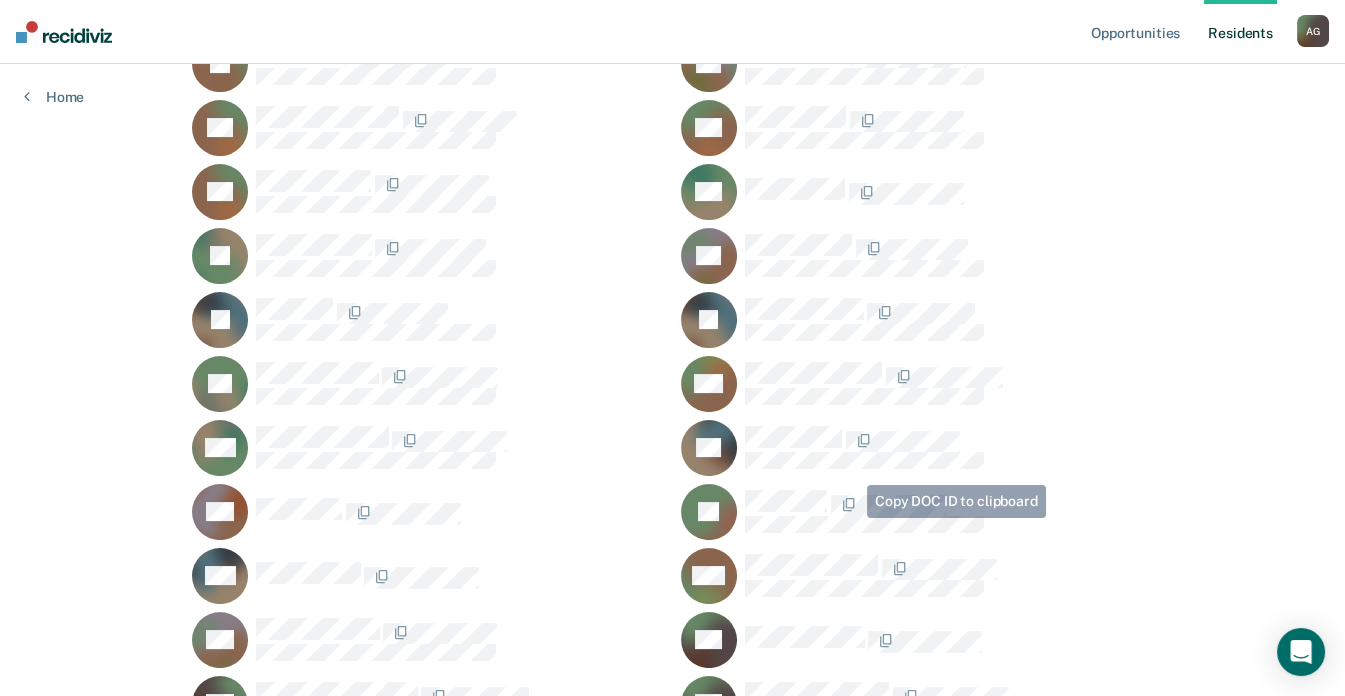 scroll, scrollTop: 1400, scrollLeft: 0, axis: vertical 